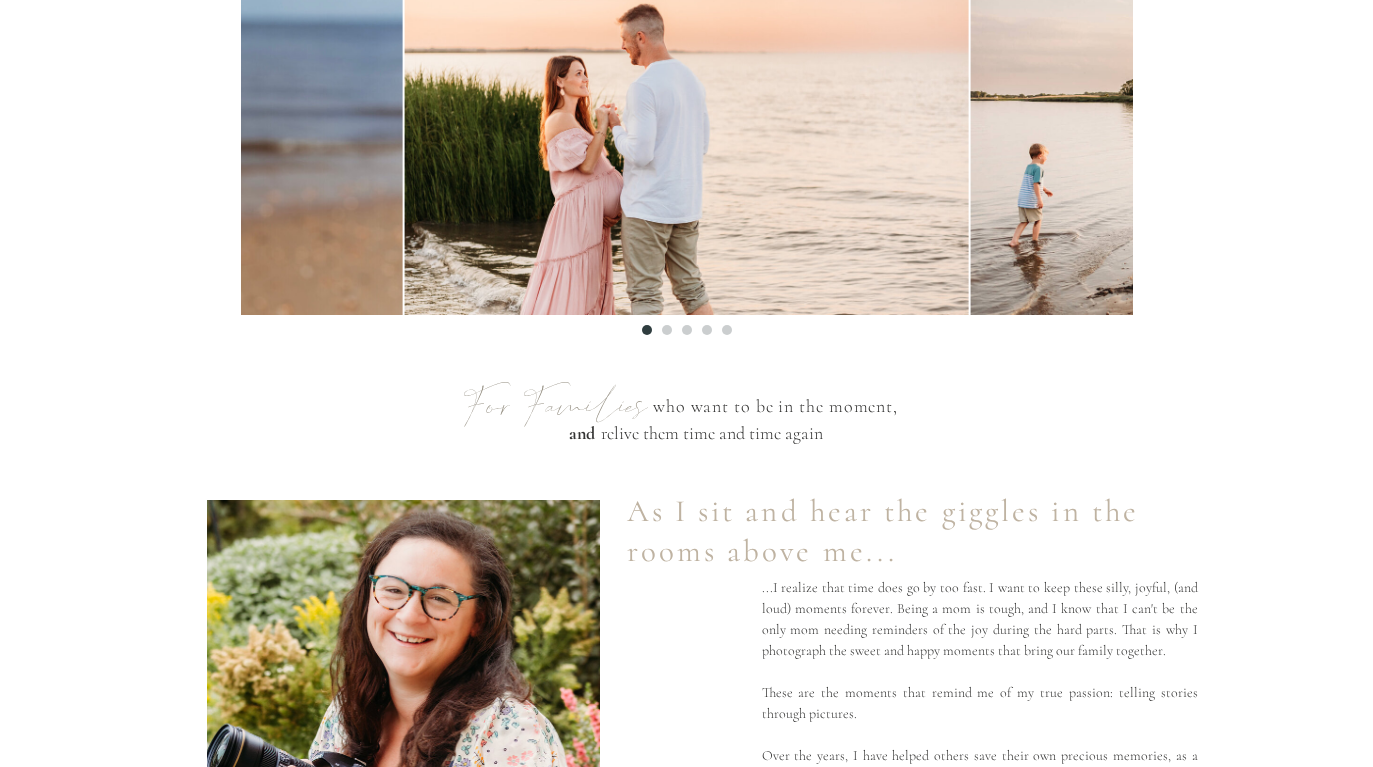 scroll, scrollTop: 945, scrollLeft: 0, axis: vertical 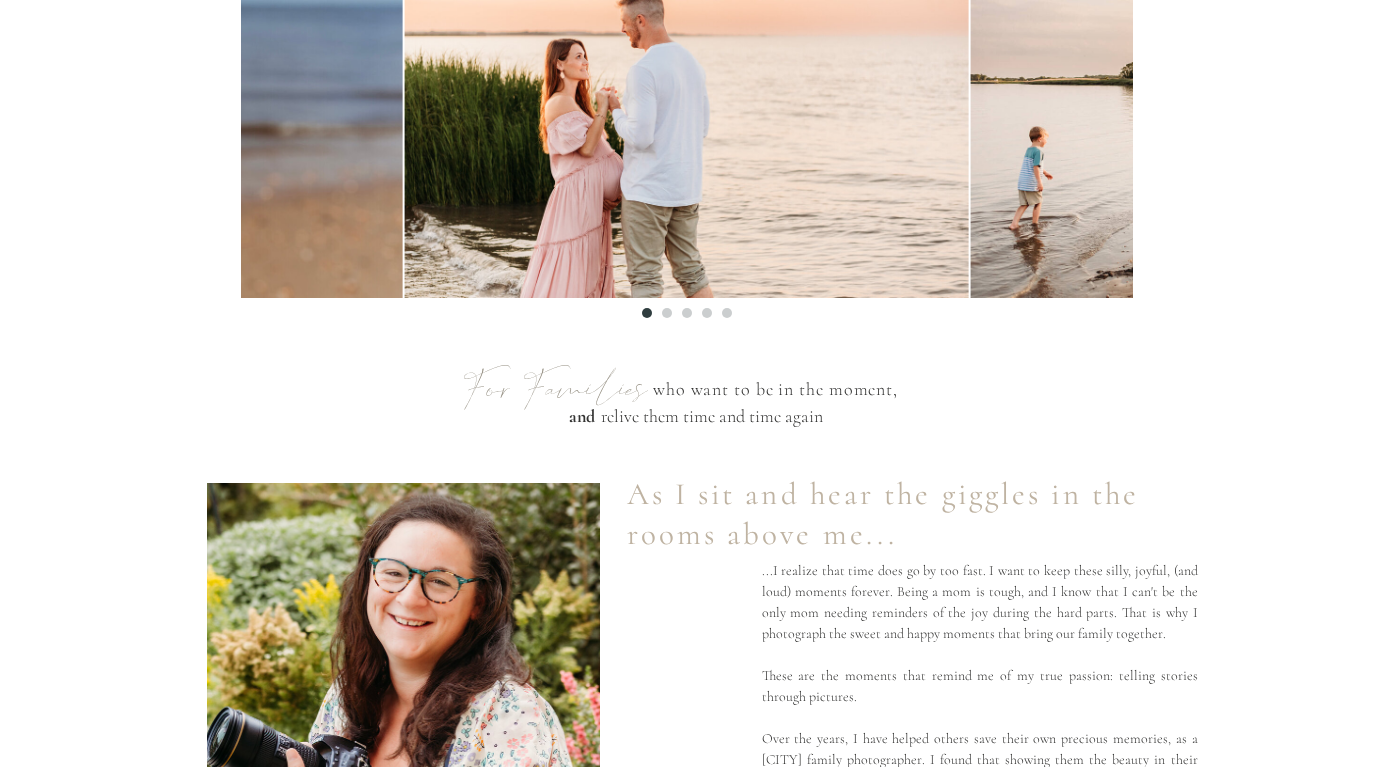 click at bounding box center (667, 313) 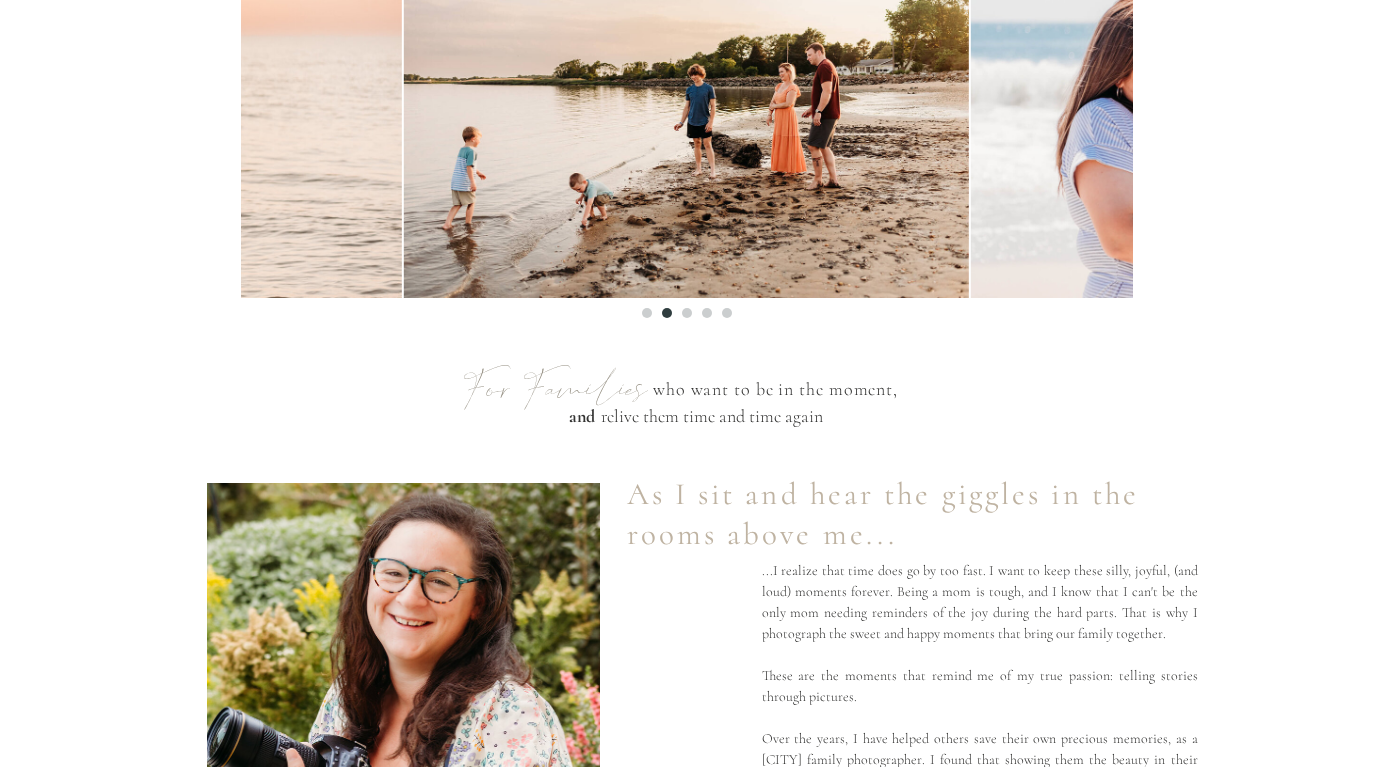 click at bounding box center [687, 313] 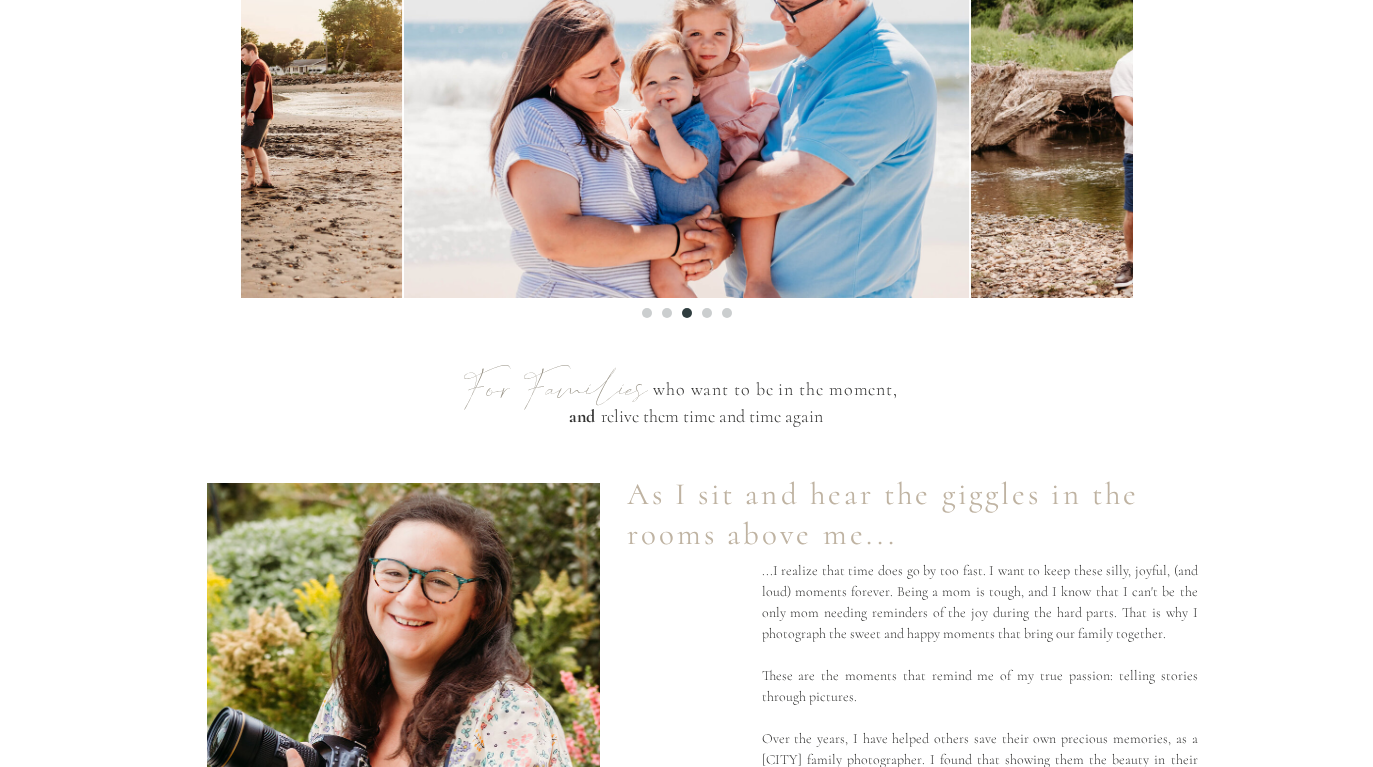 click at bounding box center [707, 313] 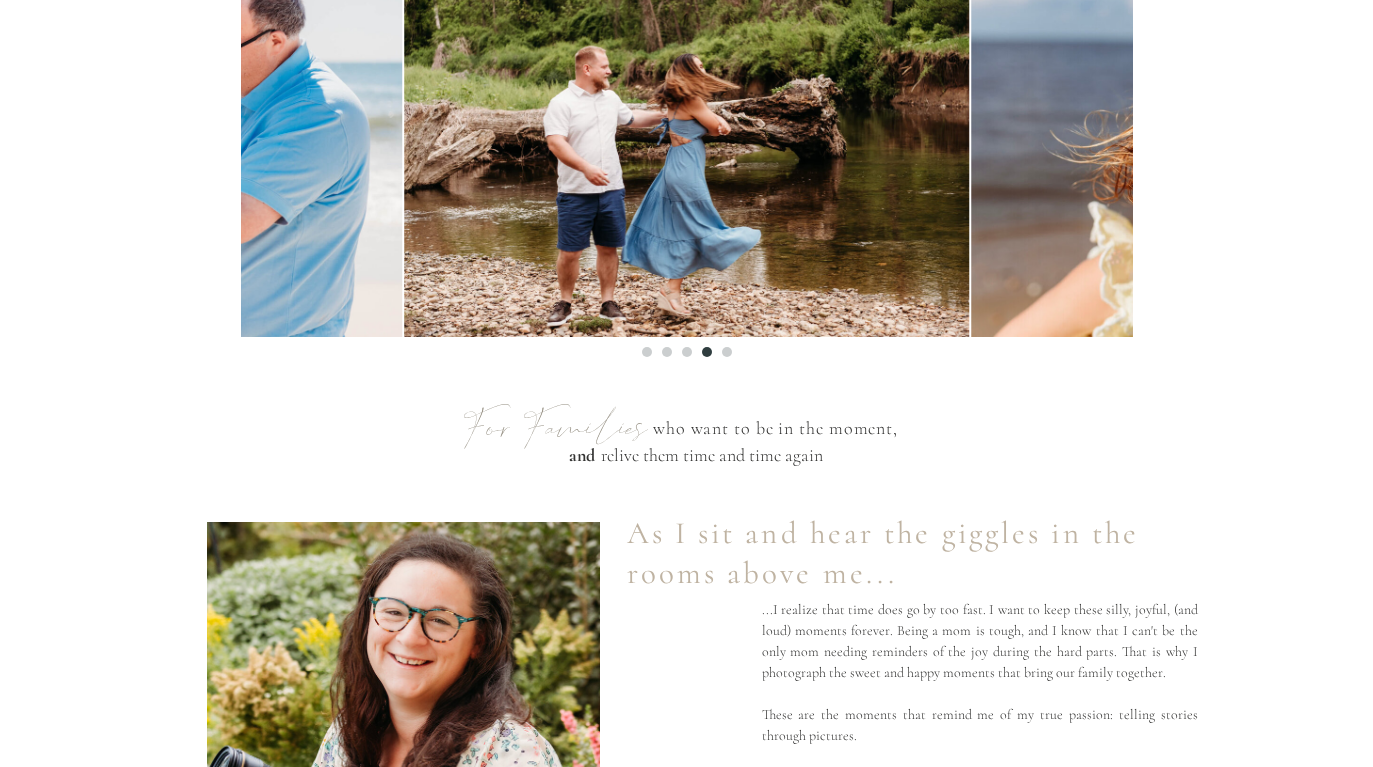 scroll, scrollTop: 901, scrollLeft: 0, axis: vertical 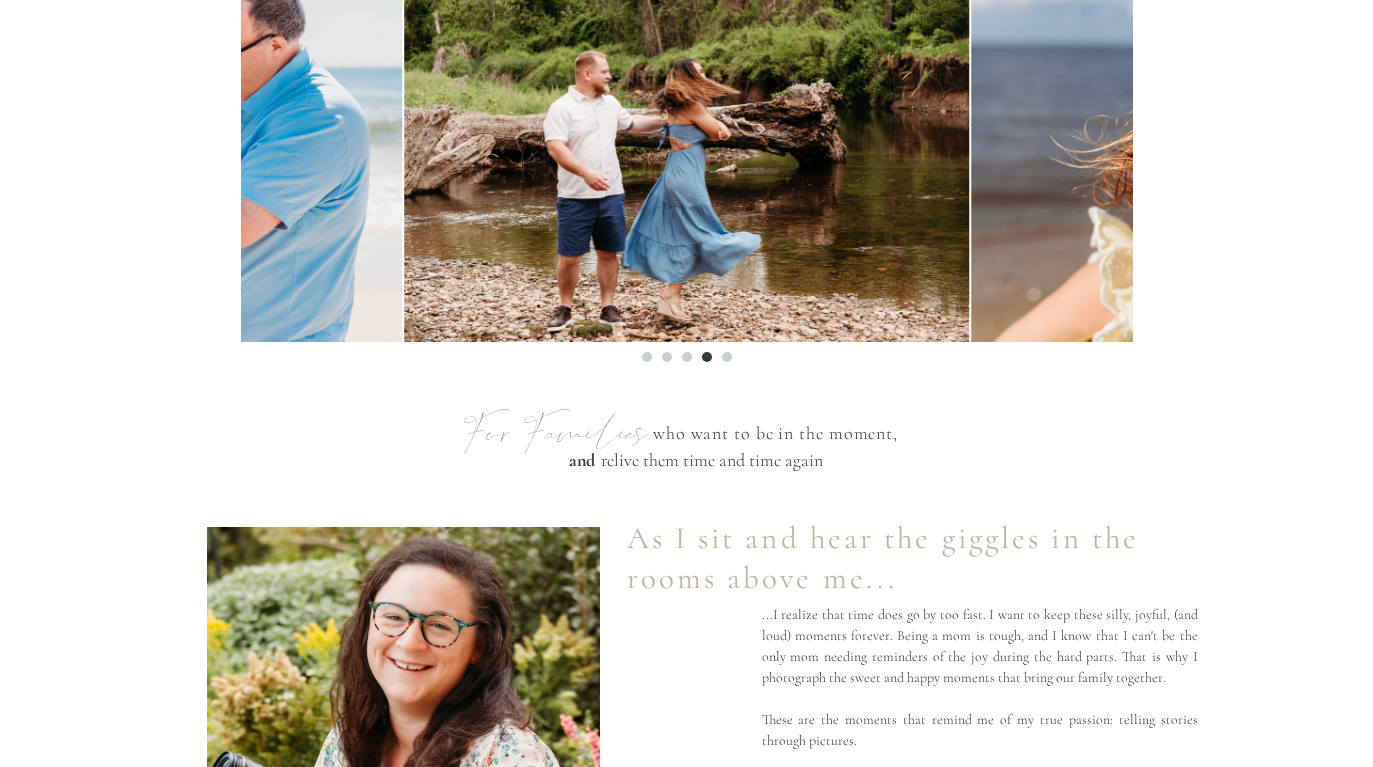 click at bounding box center (727, 357) 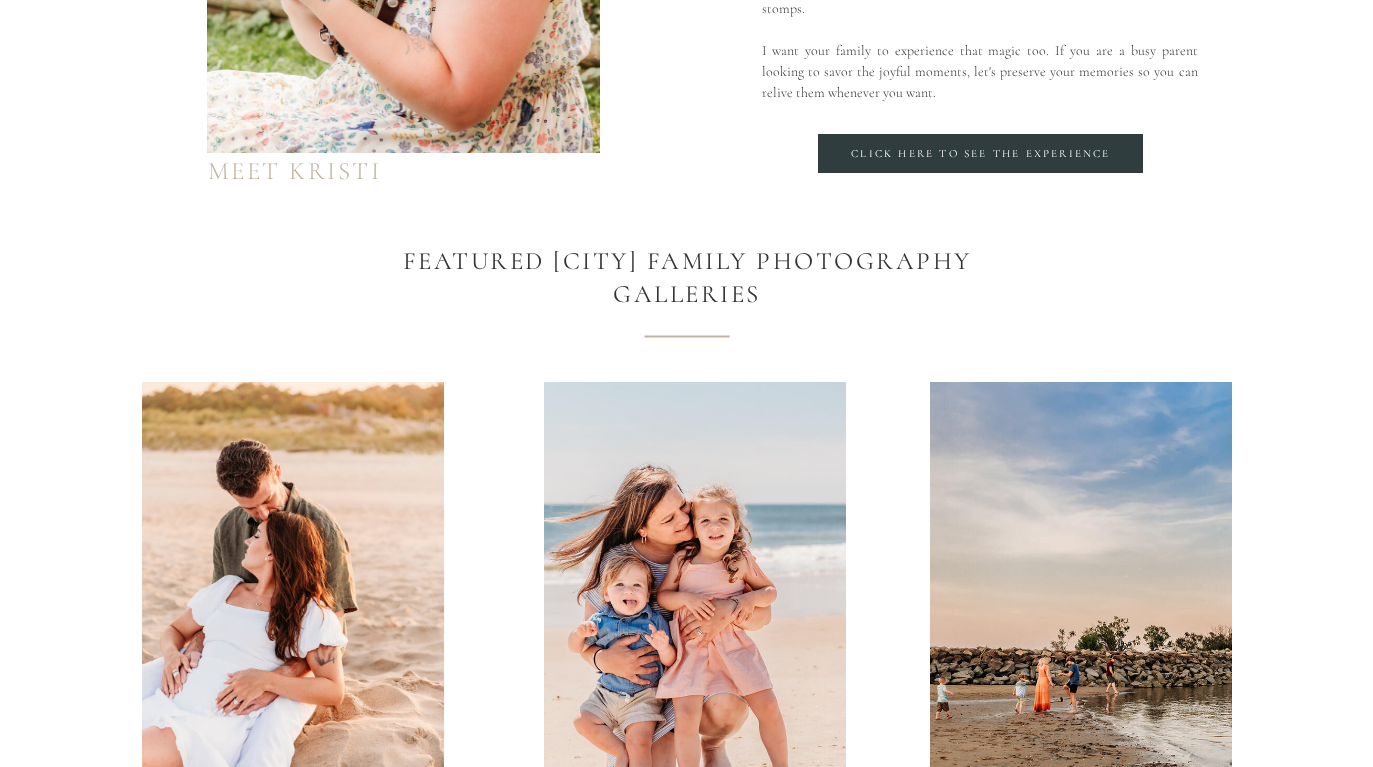 scroll, scrollTop: 1787, scrollLeft: 0, axis: vertical 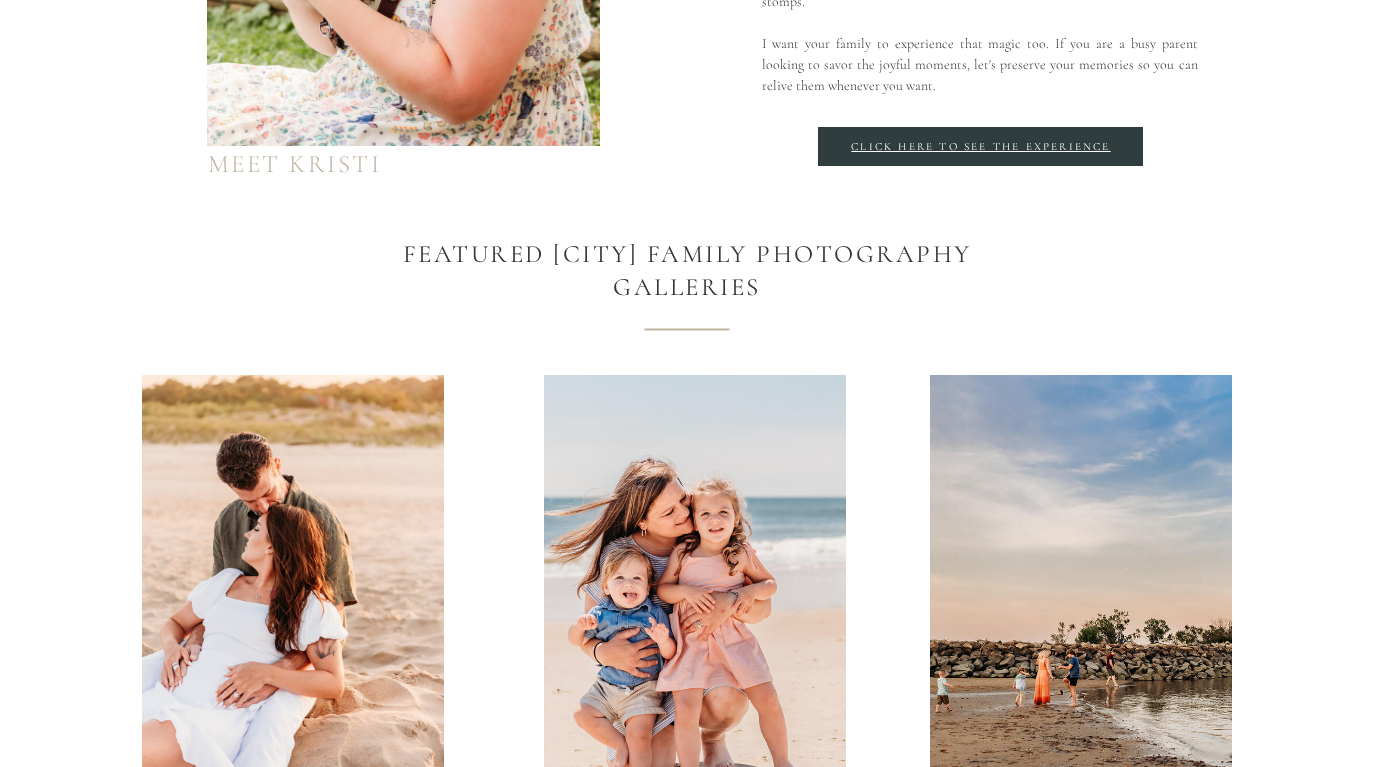 click on "Click here to see the Experience" at bounding box center (981, 147) 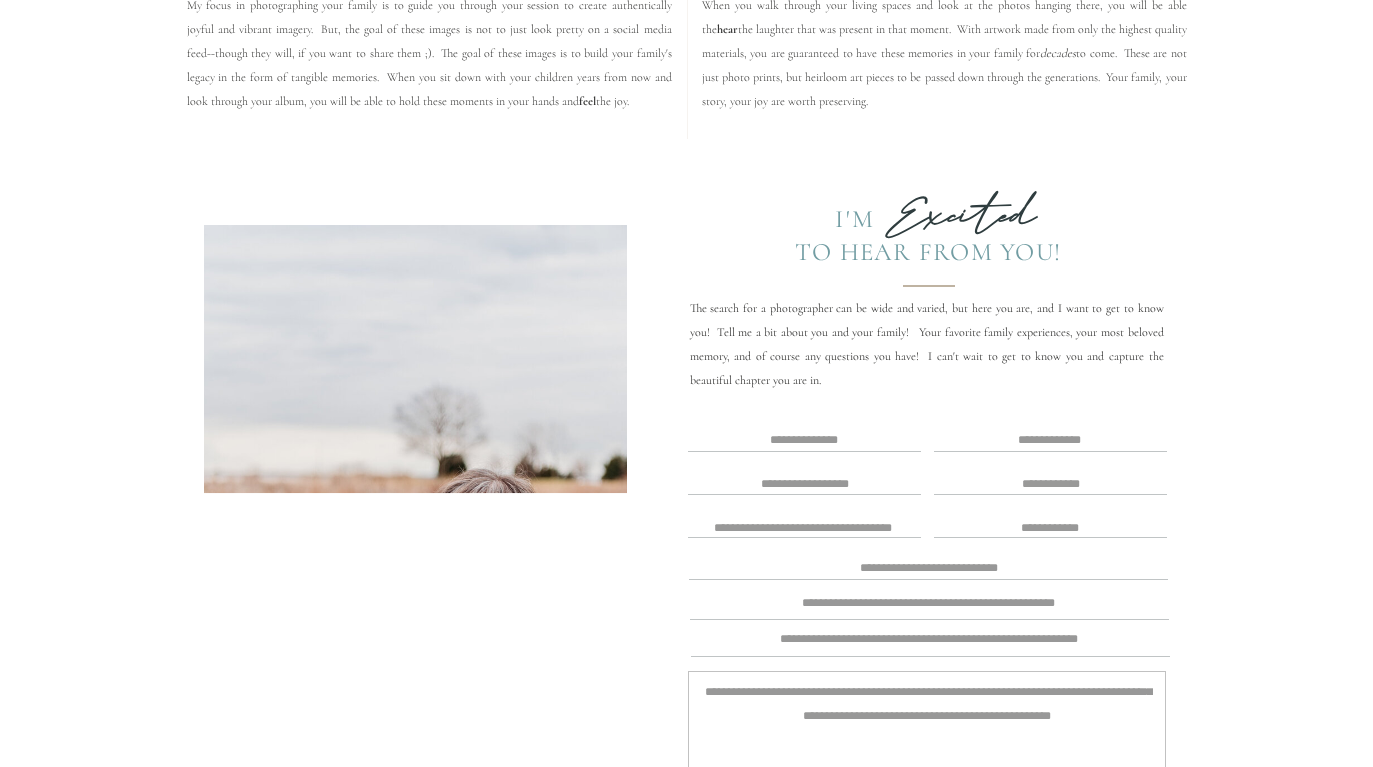 scroll, scrollTop: 4141, scrollLeft: 0, axis: vertical 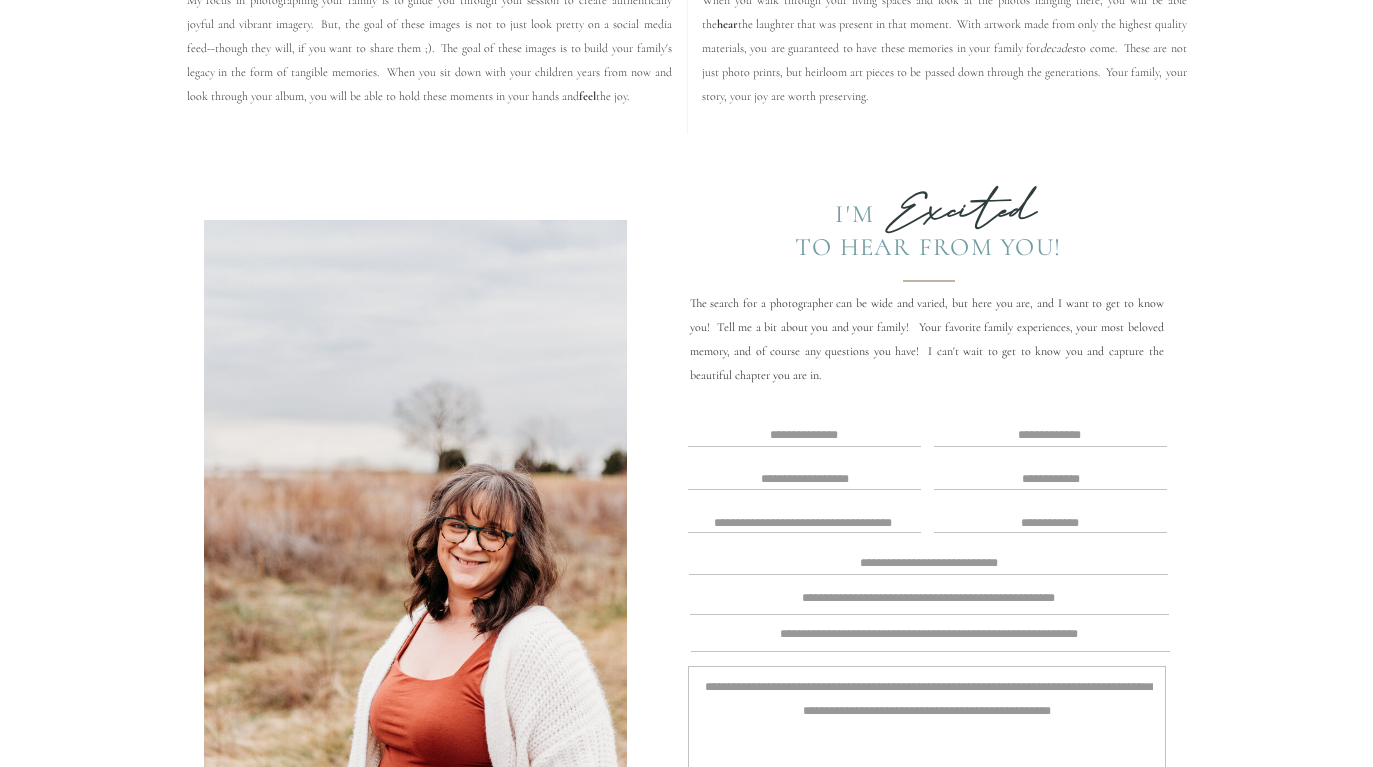 click at bounding box center (804, 436) 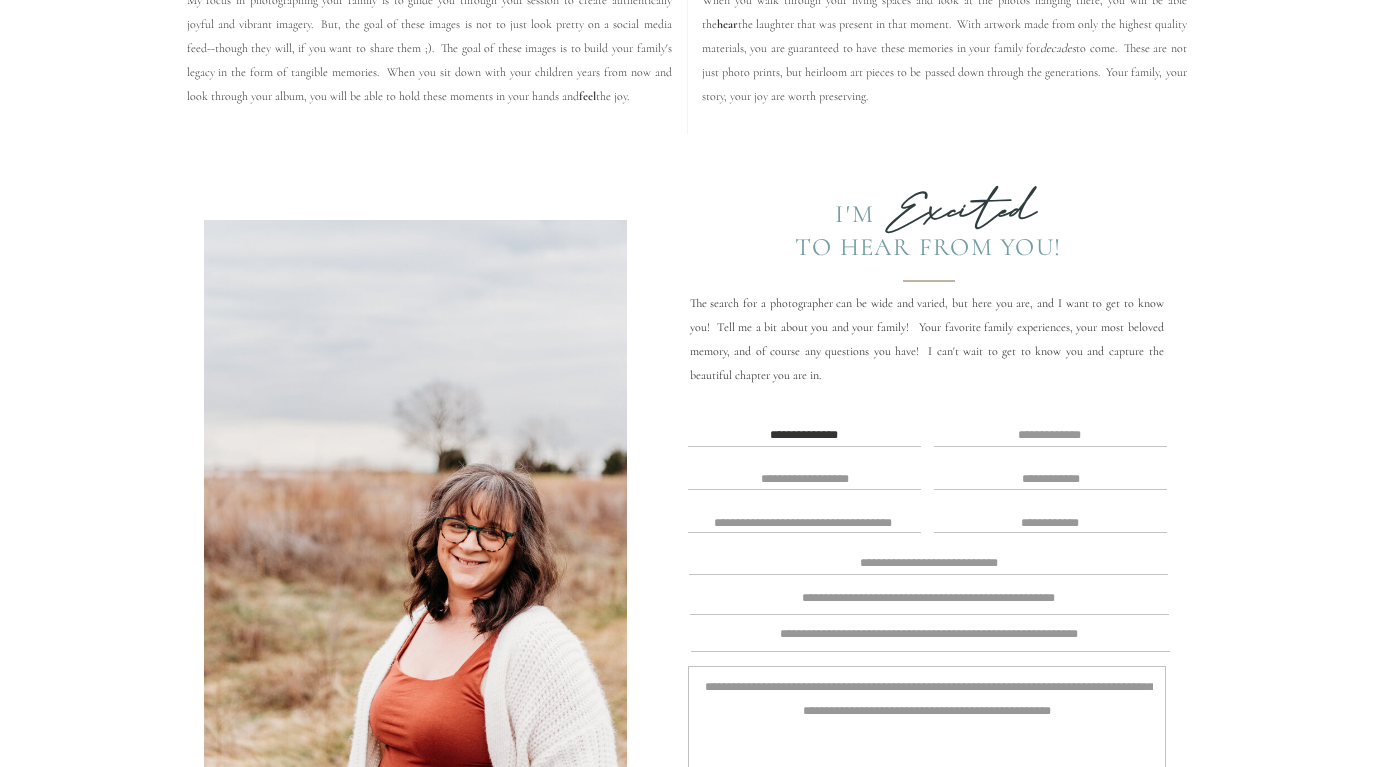 type on "**********" 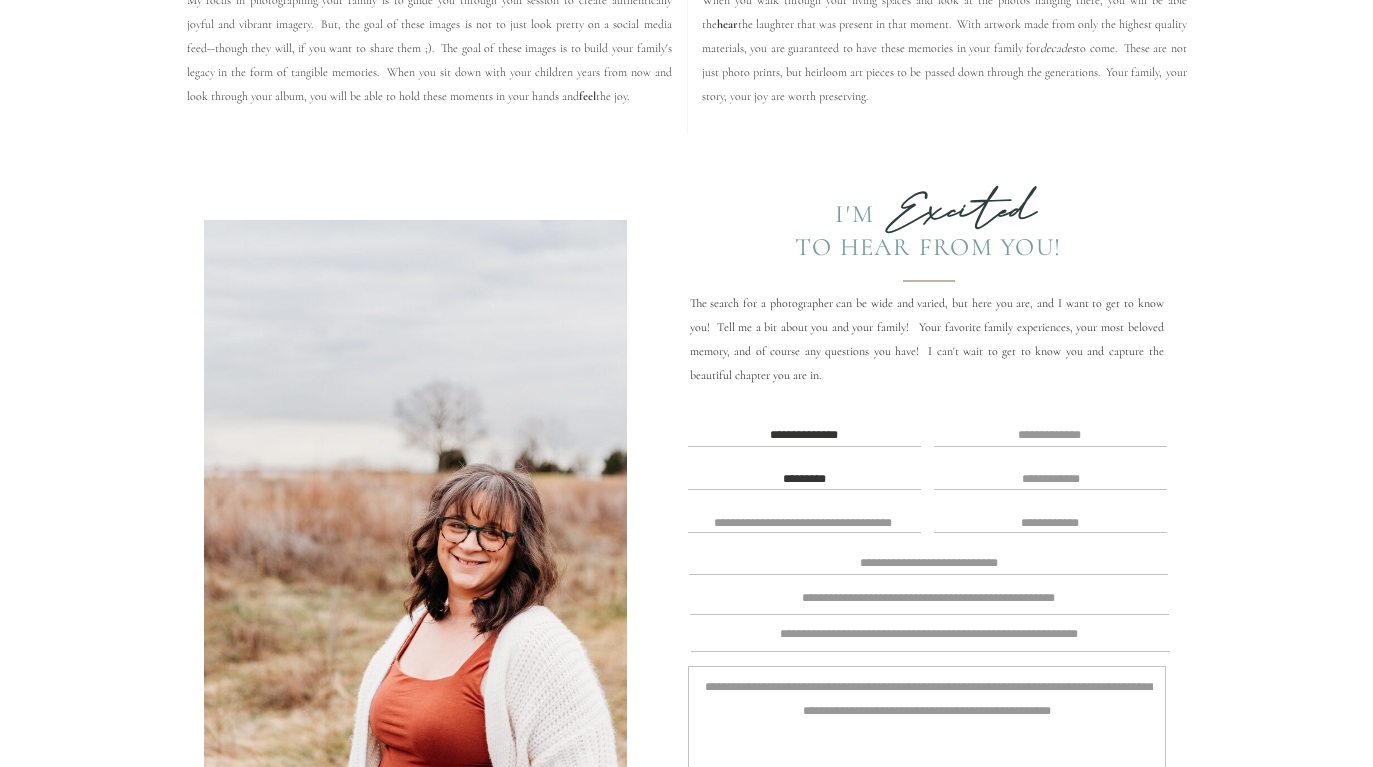type on "*********" 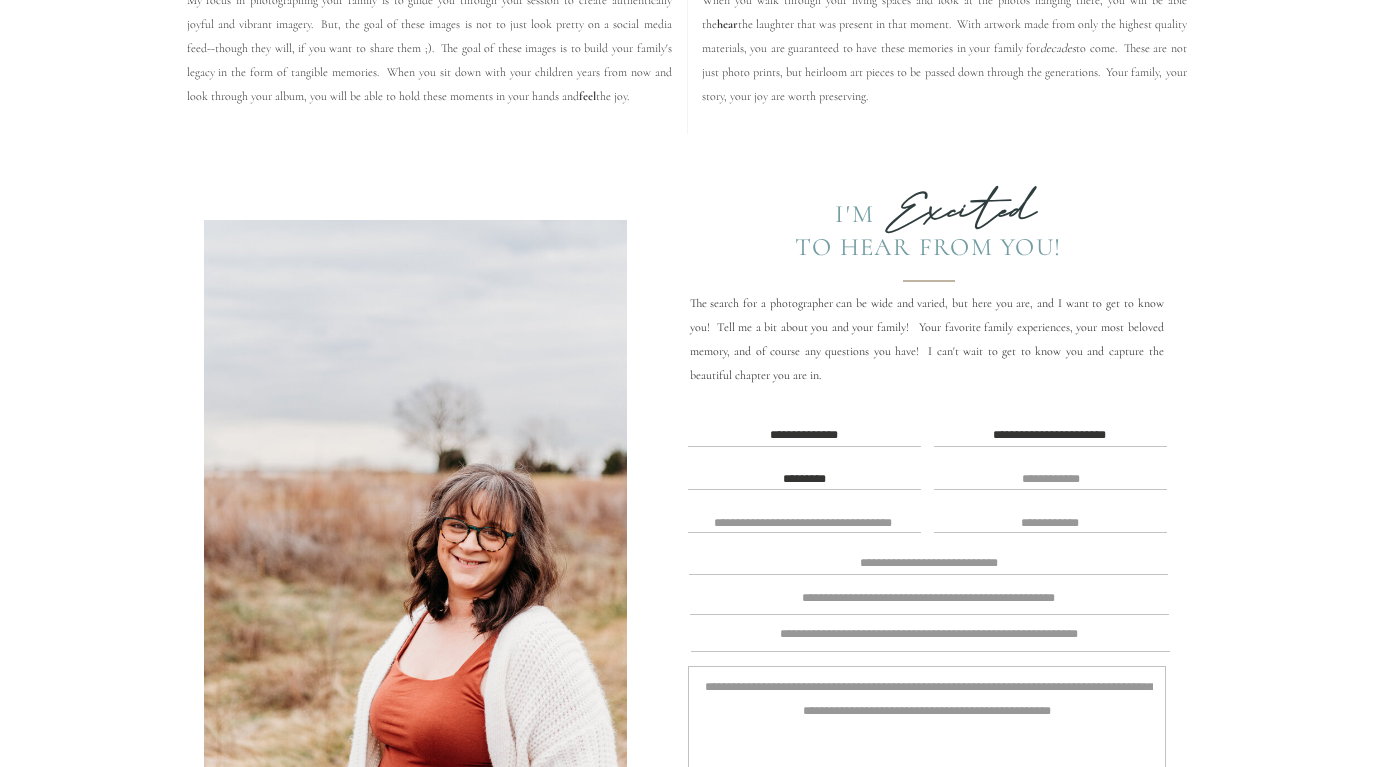 type on "**********" 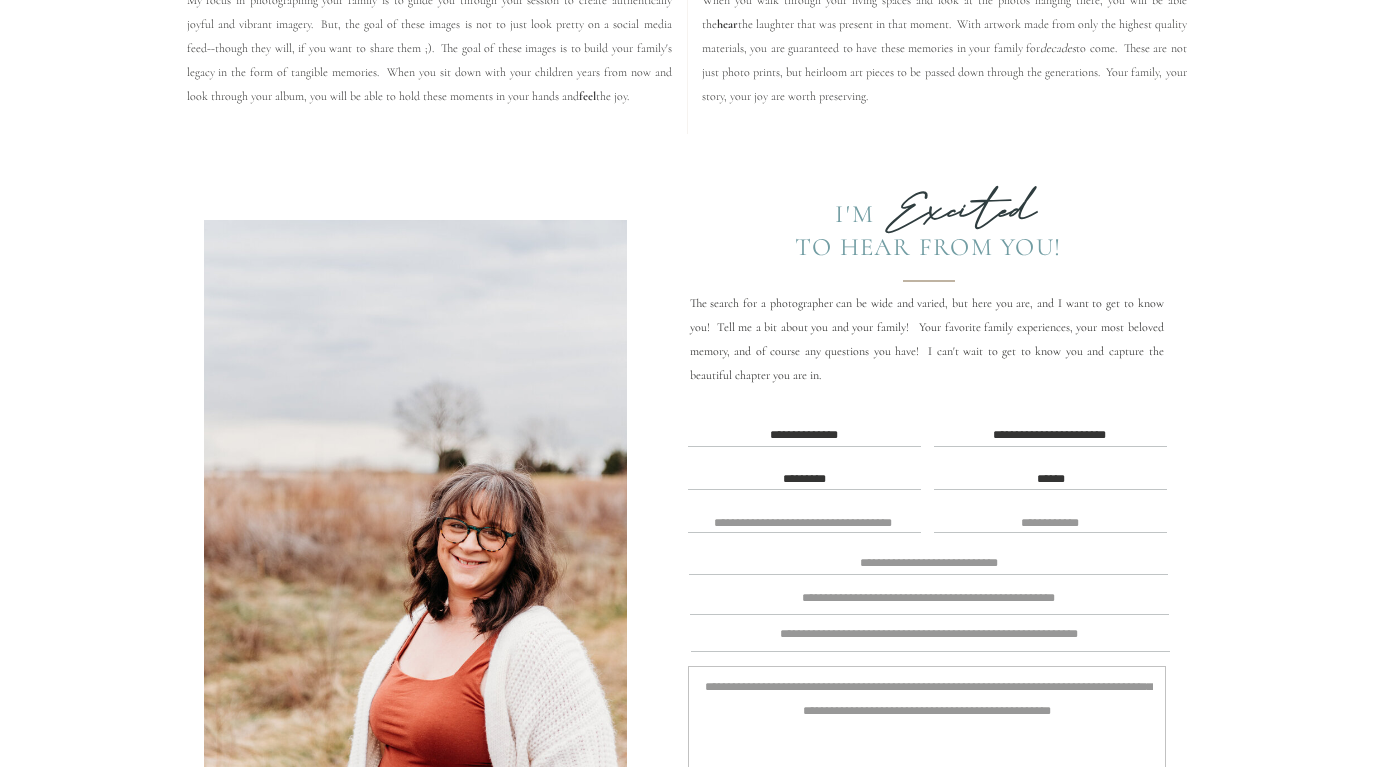 click on "******" at bounding box center [1051, 477] 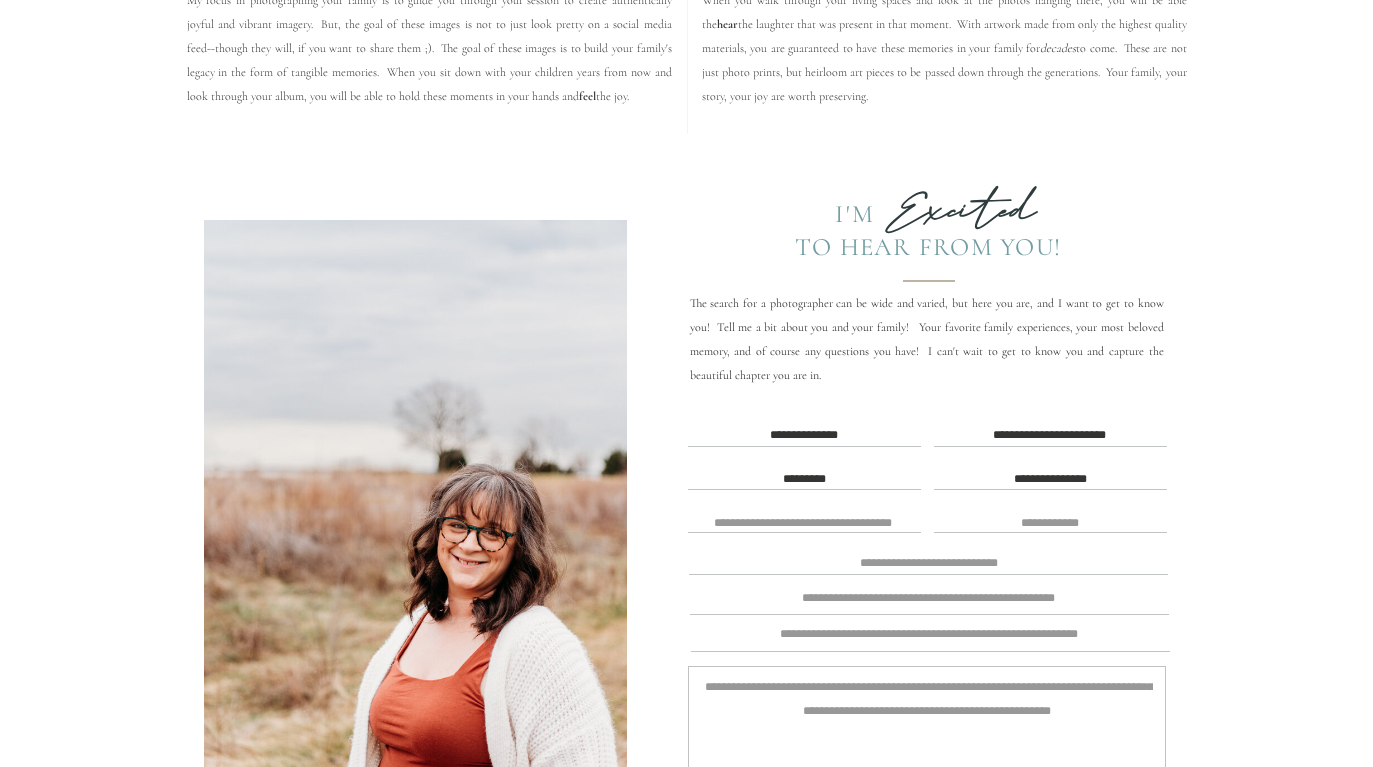 type on "**********" 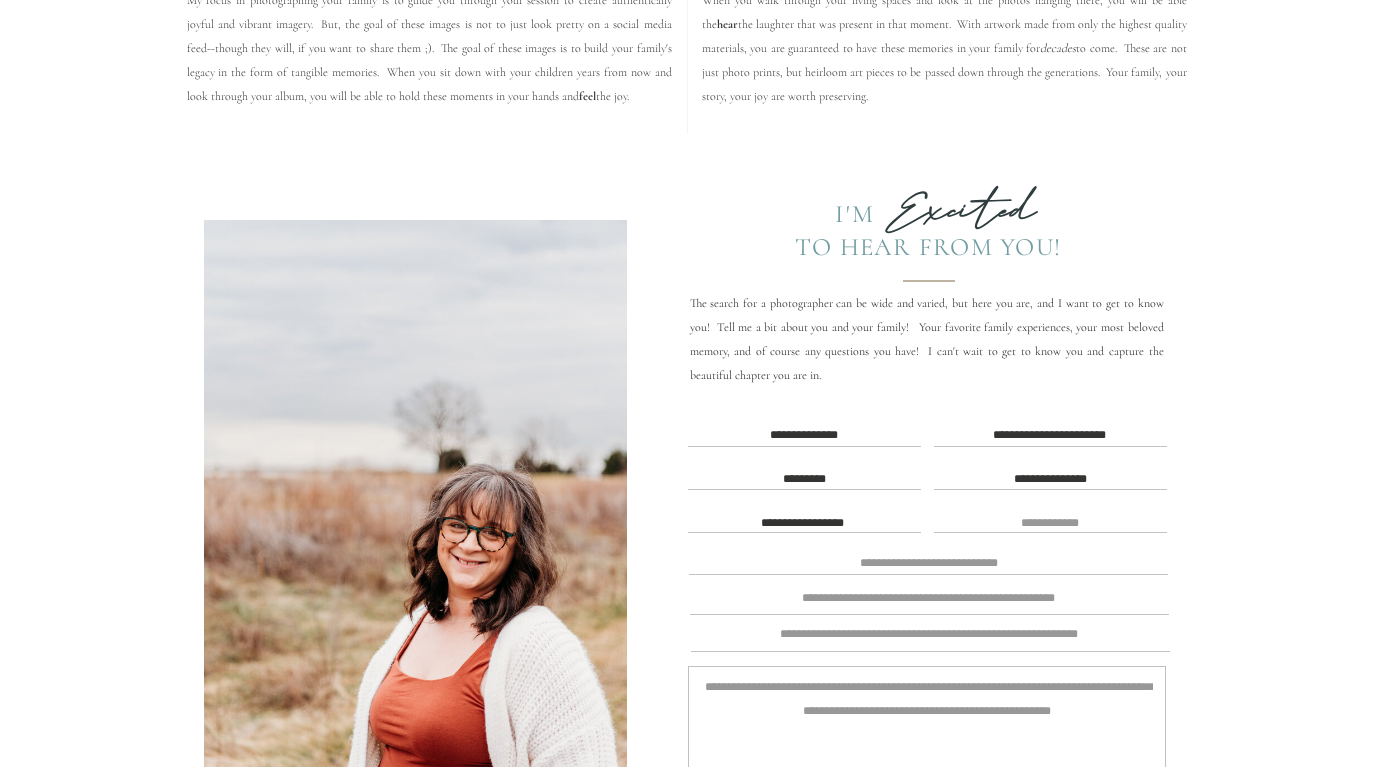 type on "**********" 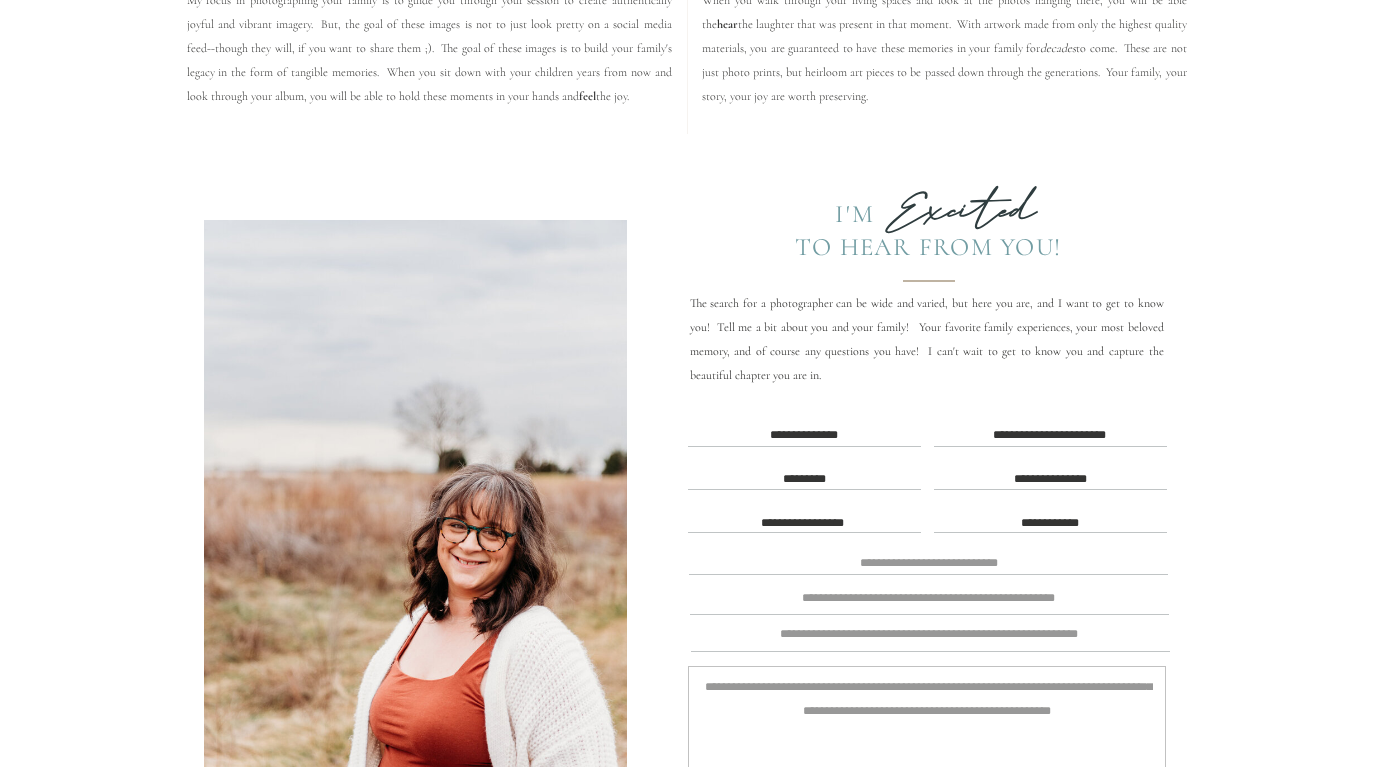 type on "**********" 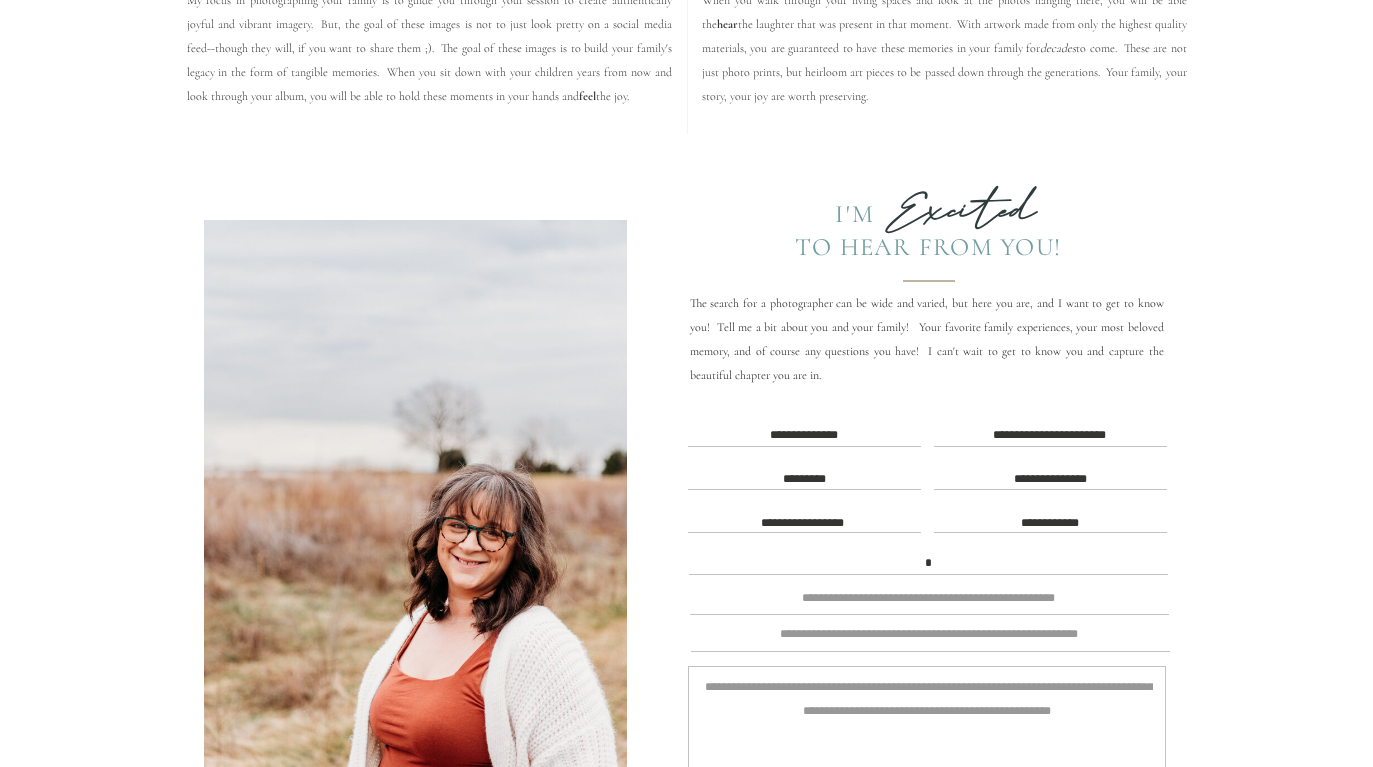 scroll, scrollTop: 1, scrollLeft: 0, axis: vertical 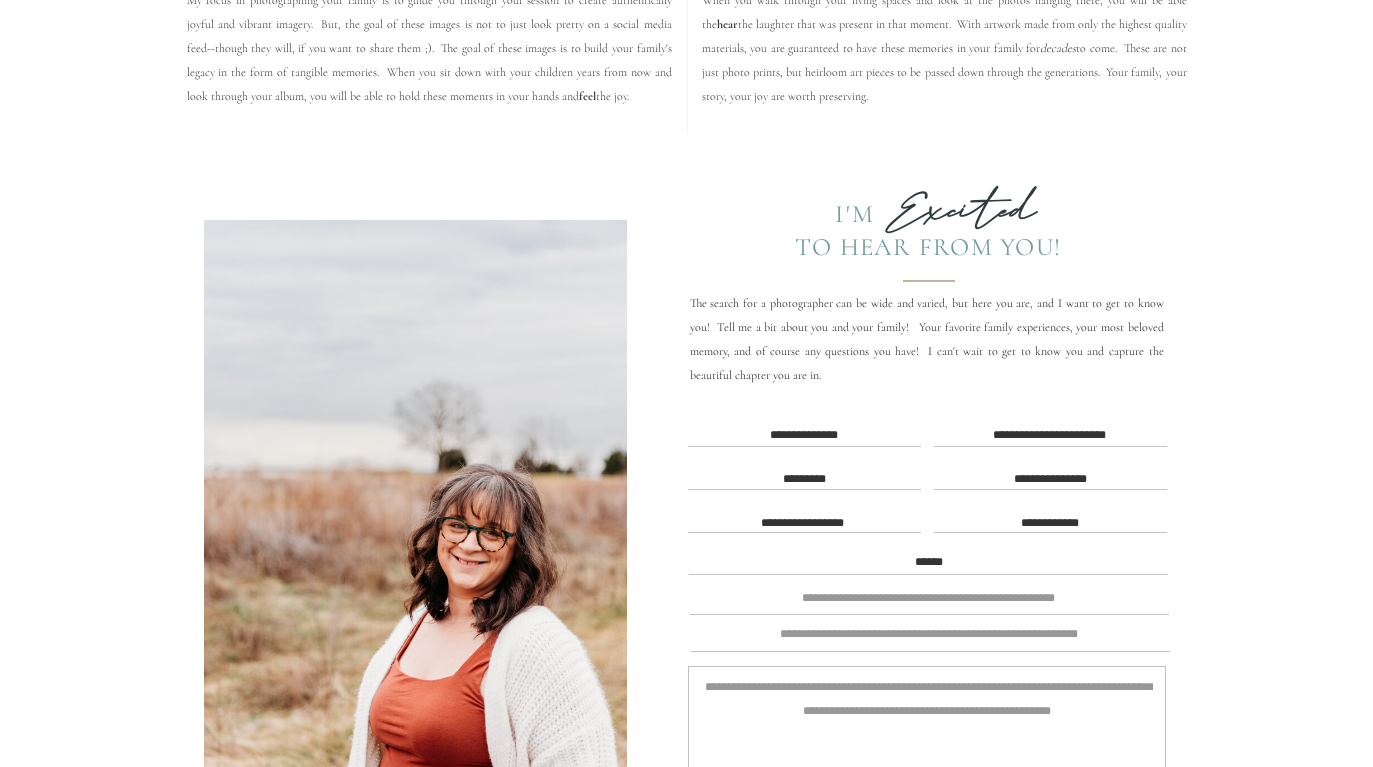 type on "******" 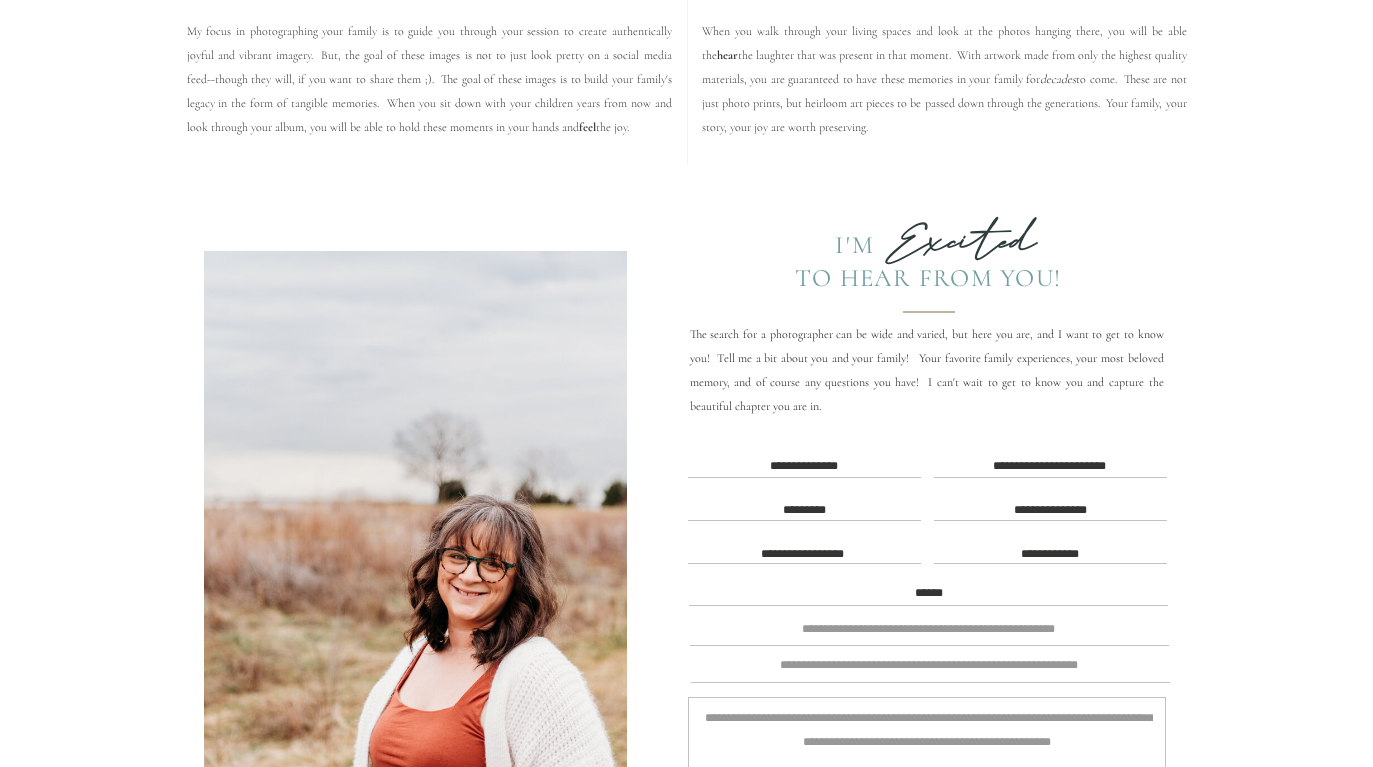 scroll, scrollTop: 4229, scrollLeft: 0, axis: vertical 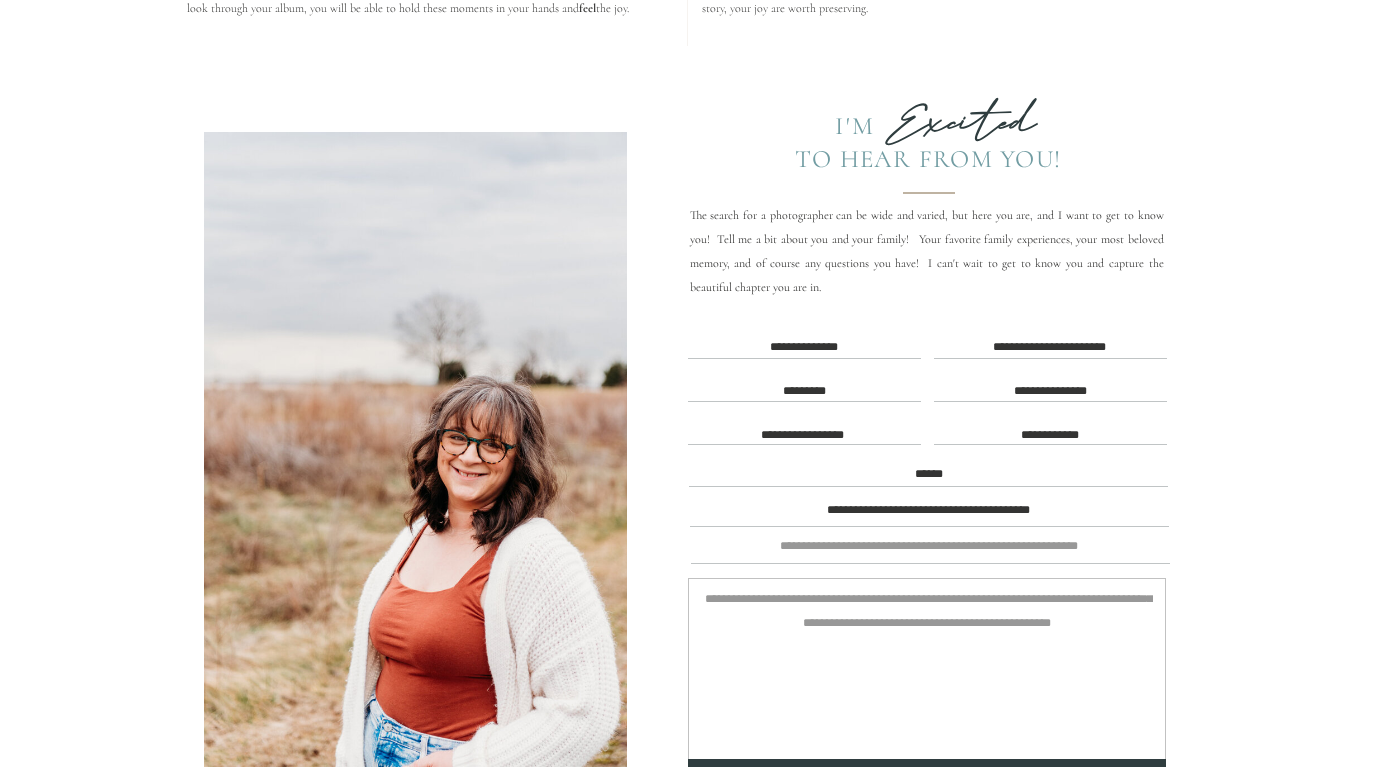 type on "**********" 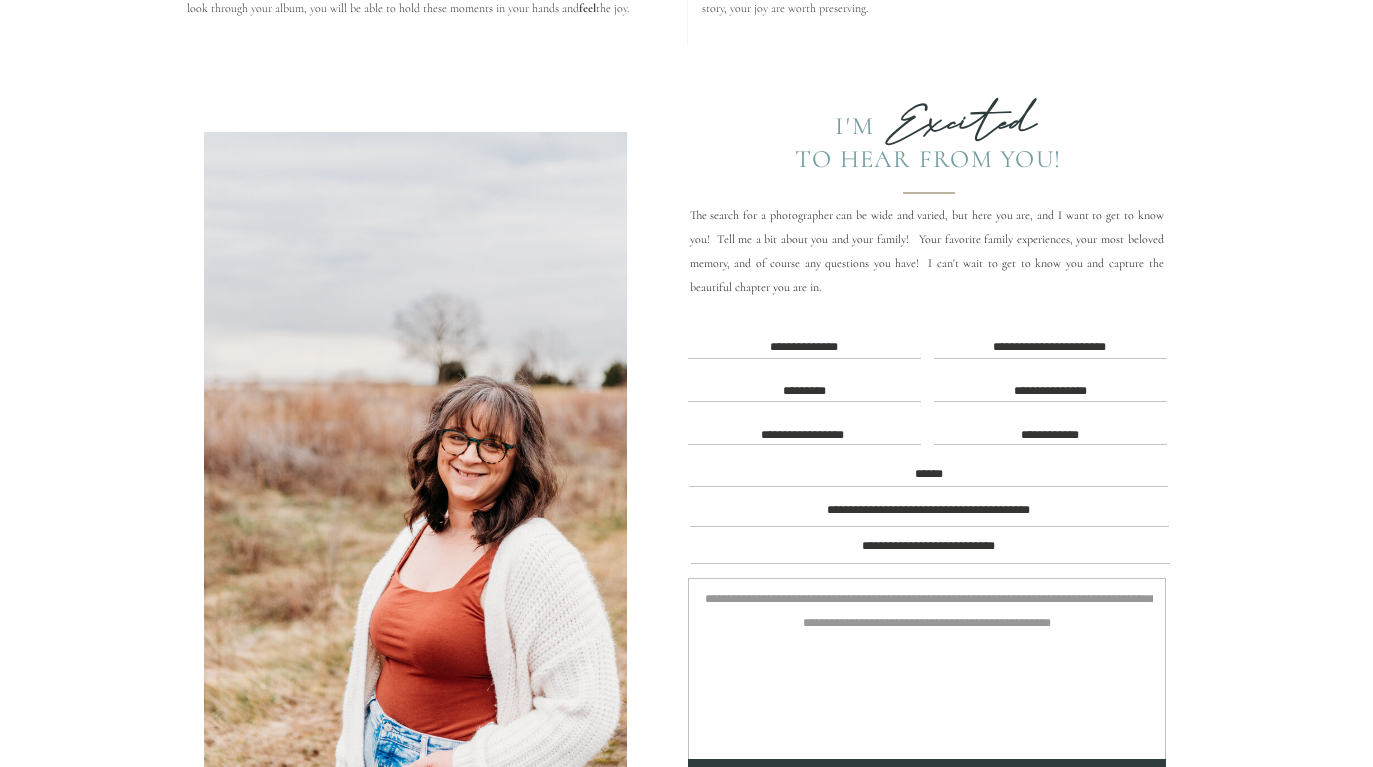 click on "**********" at bounding box center (929, 548) 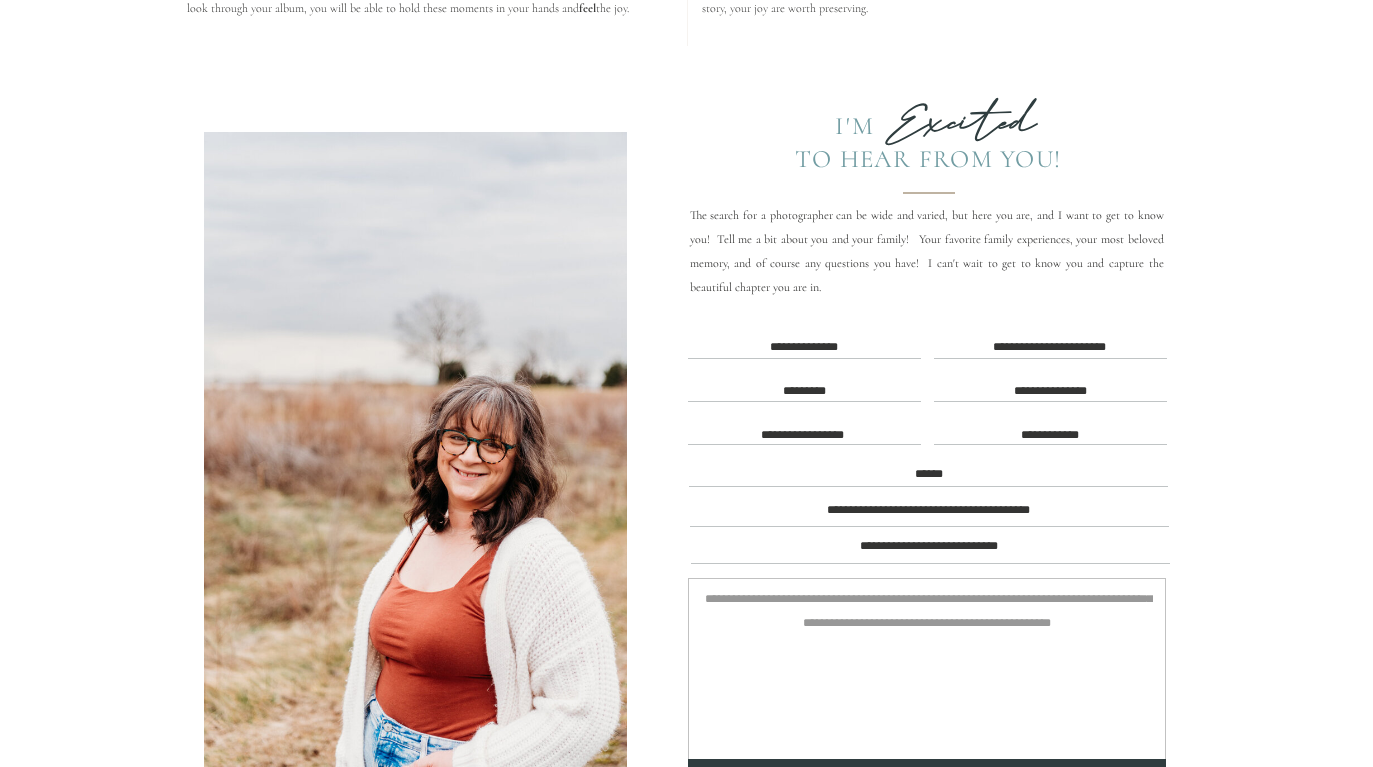 type on "**********" 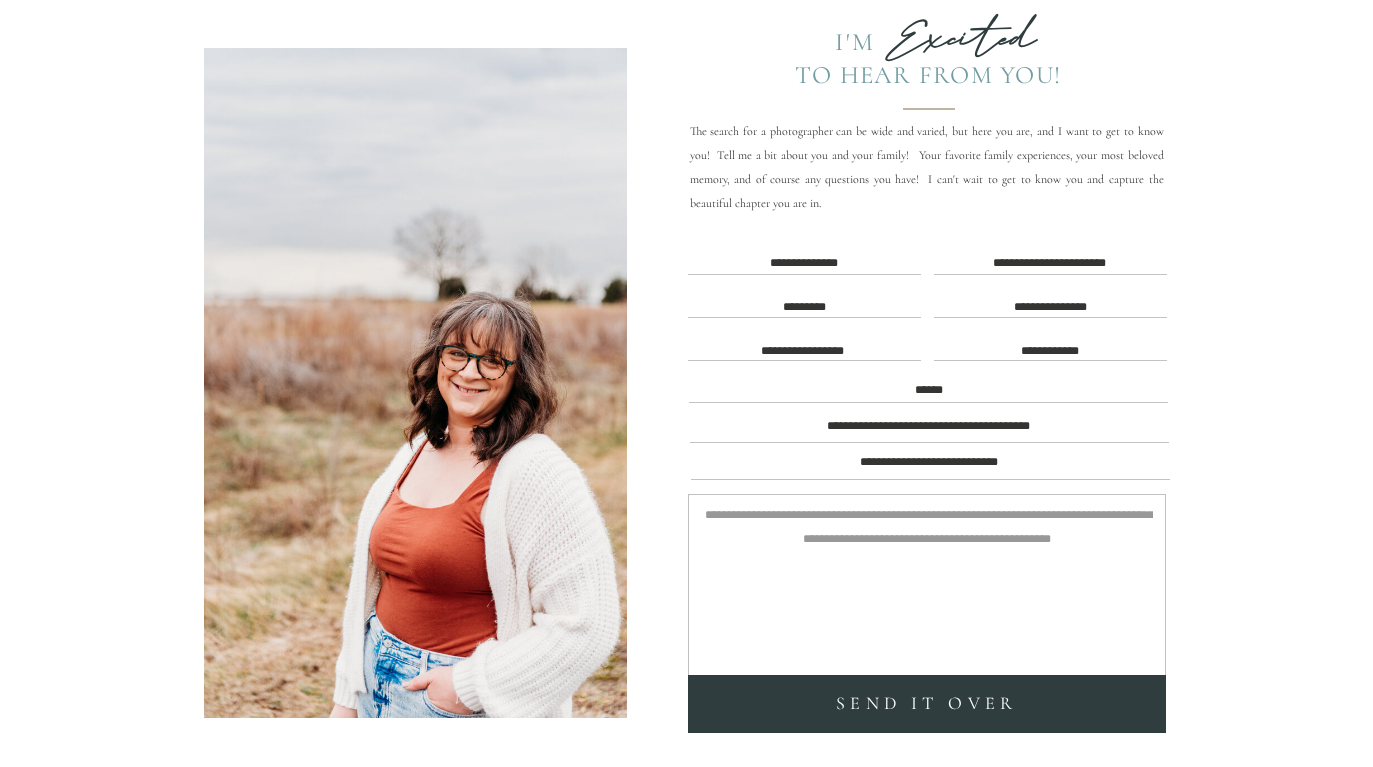 scroll, scrollTop: 4314, scrollLeft: 0, axis: vertical 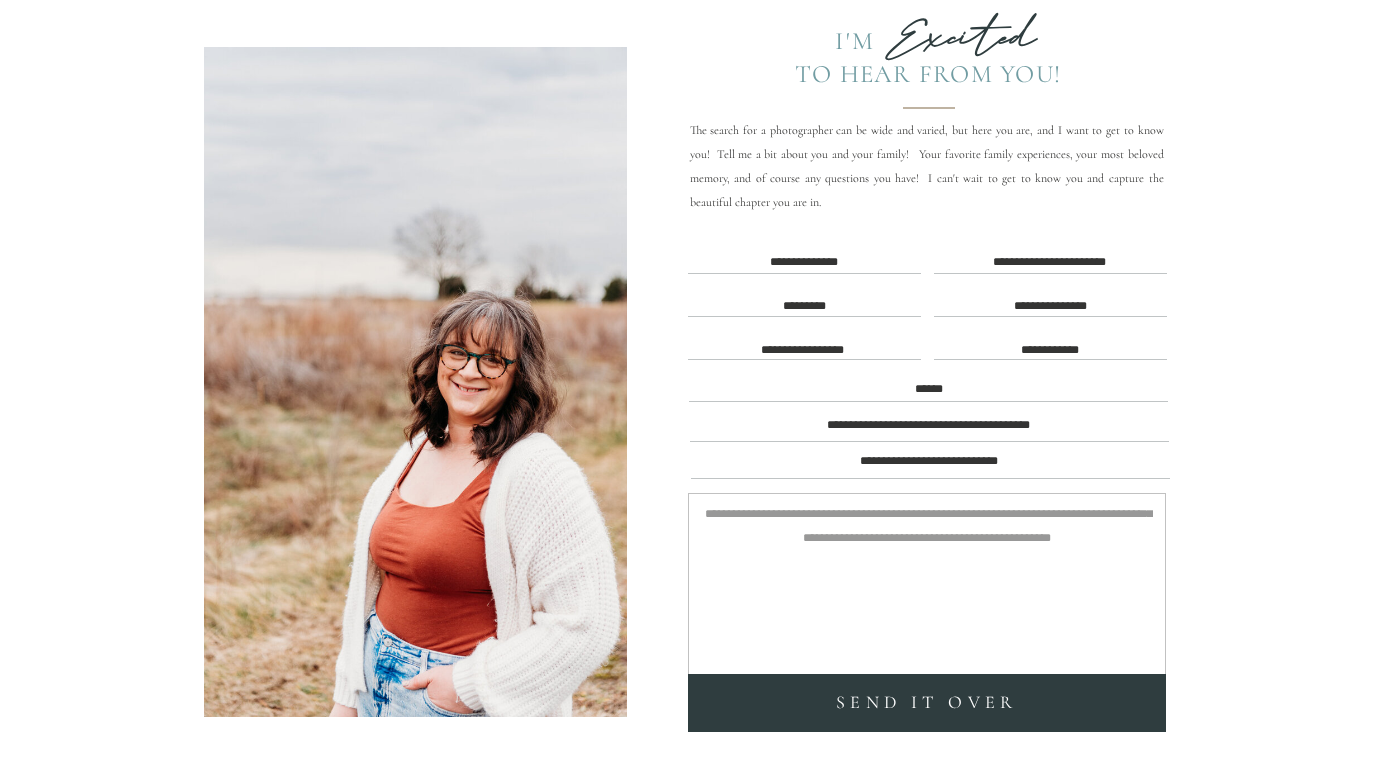 paste on "**********" 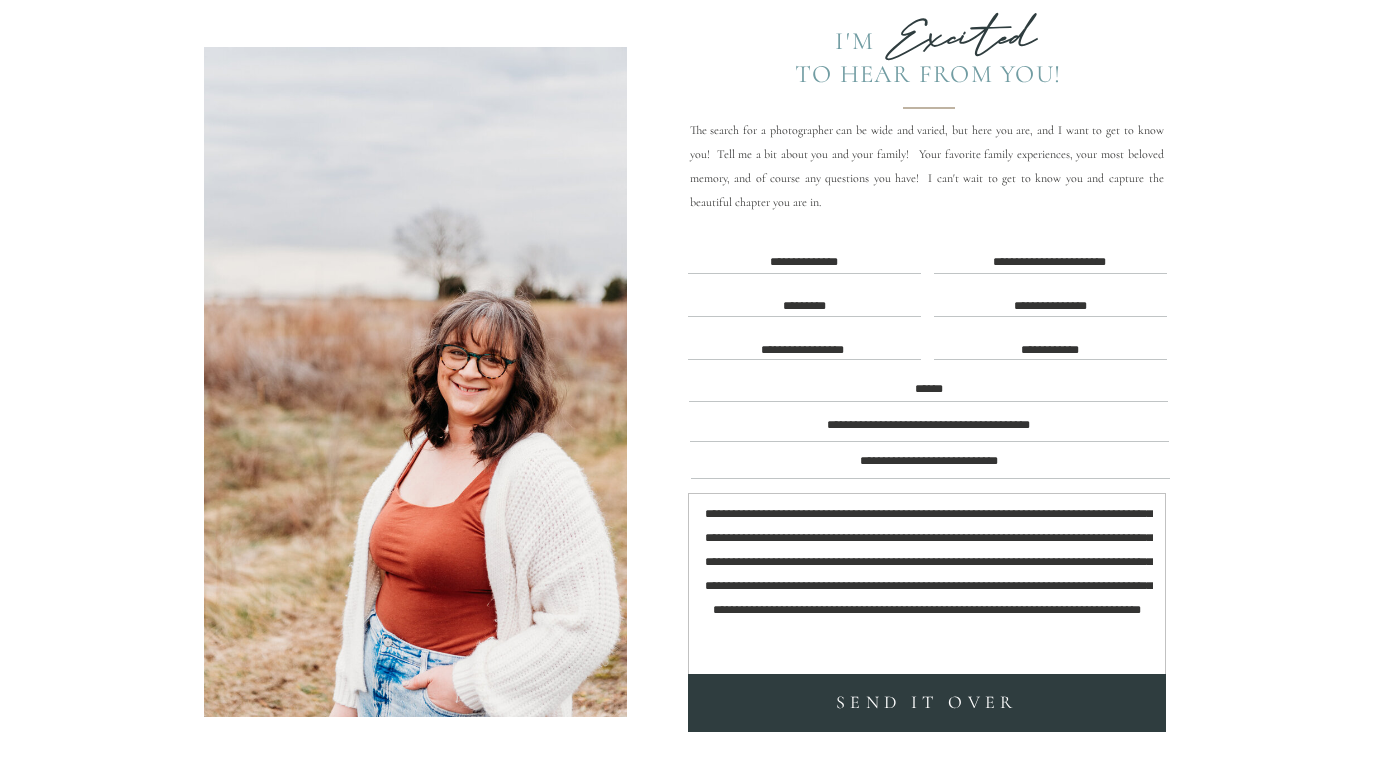 click on "**********" at bounding box center (927, 579) 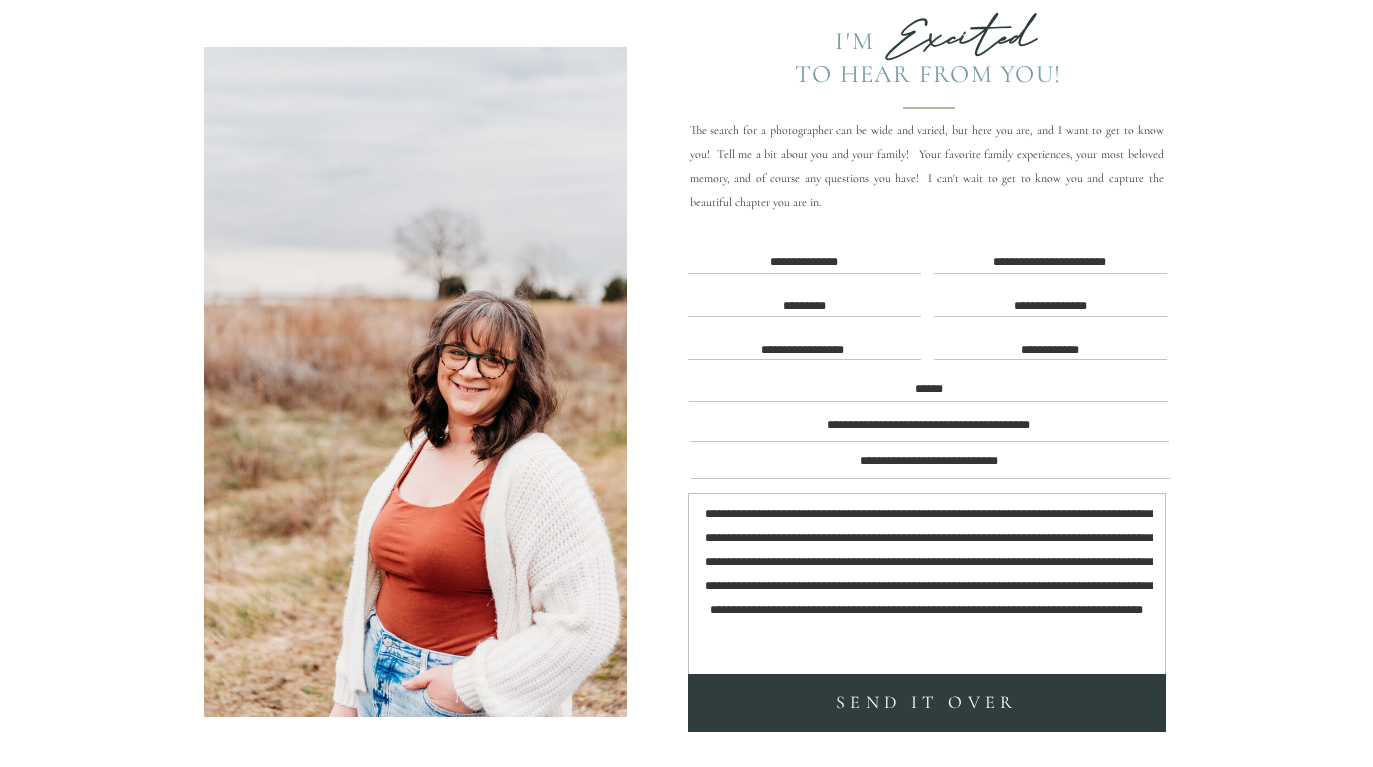click on "**********" at bounding box center (927, 579) 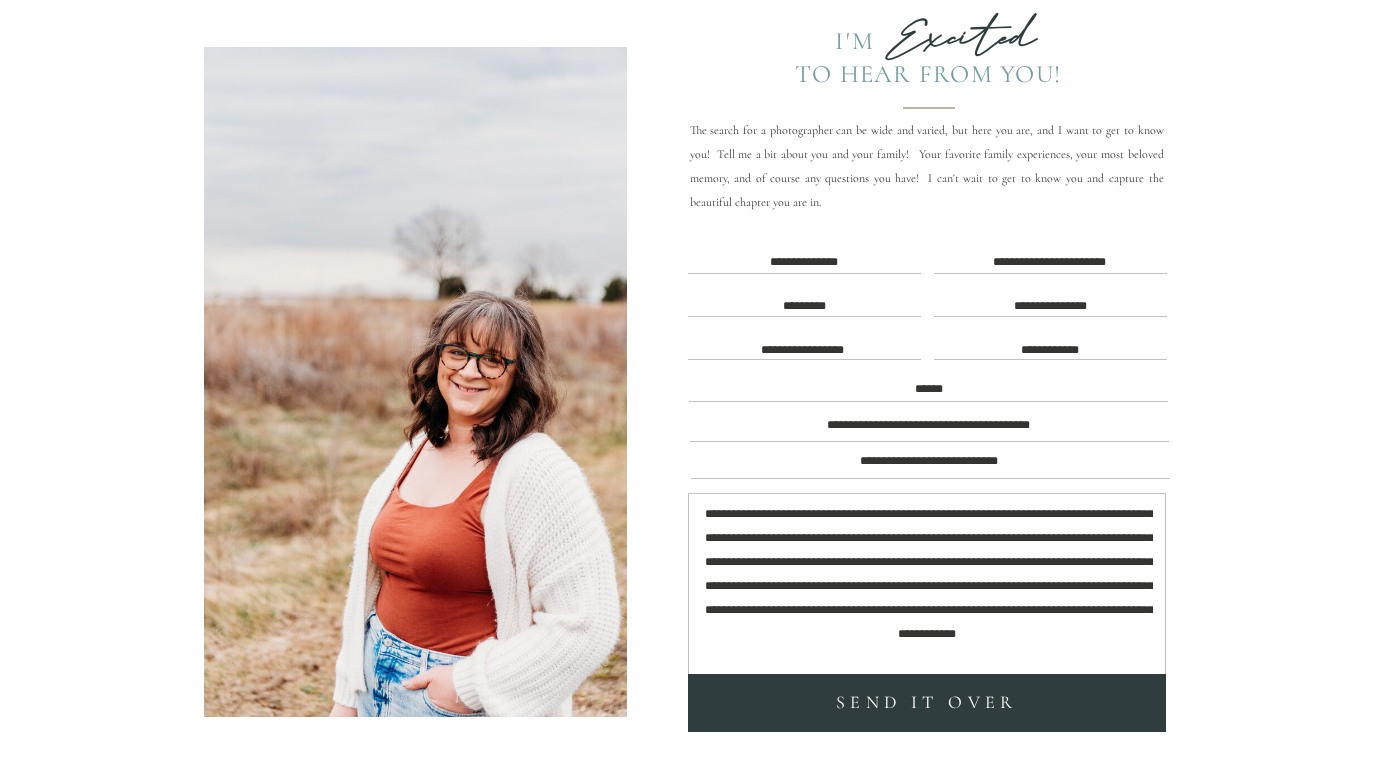 scroll, scrollTop: 8, scrollLeft: 0, axis: vertical 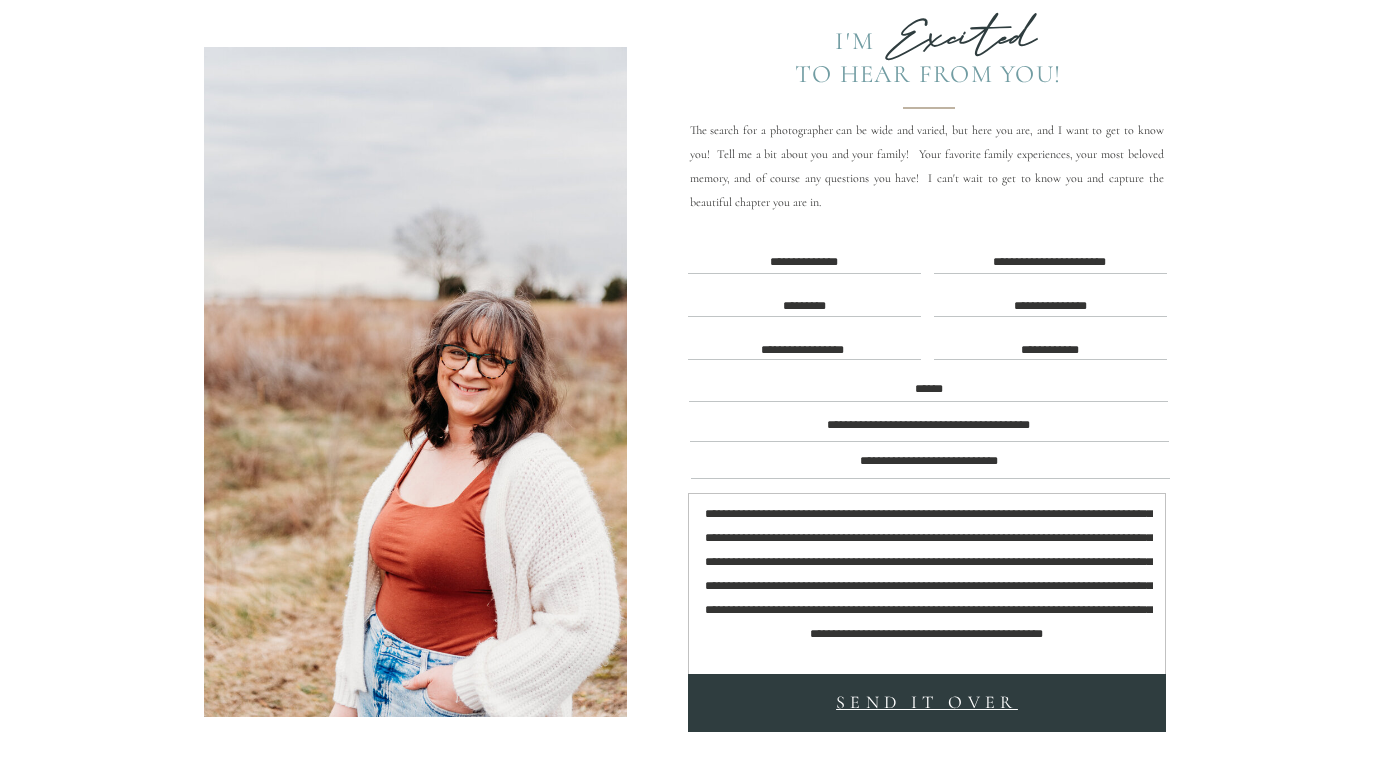 type on "**********" 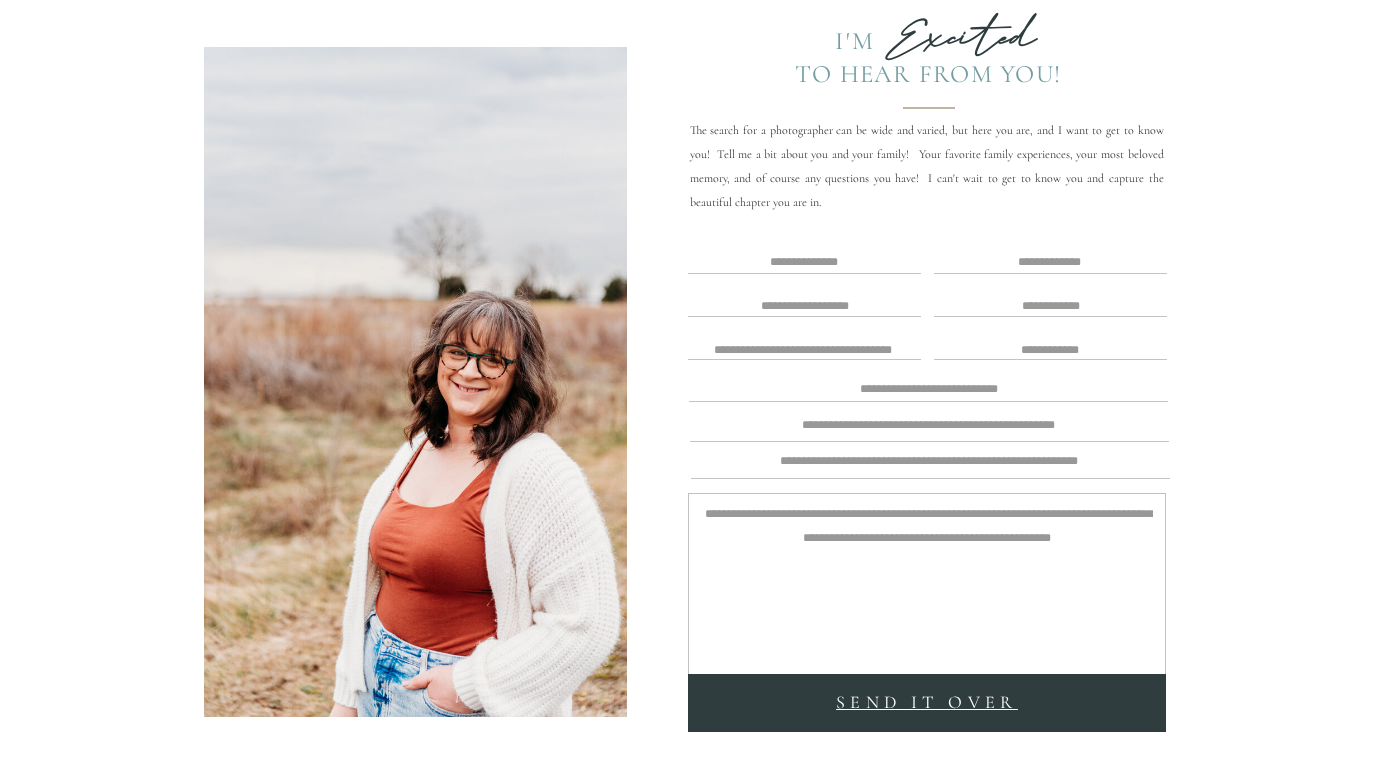 scroll, scrollTop: 0, scrollLeft: 0, axis: both 